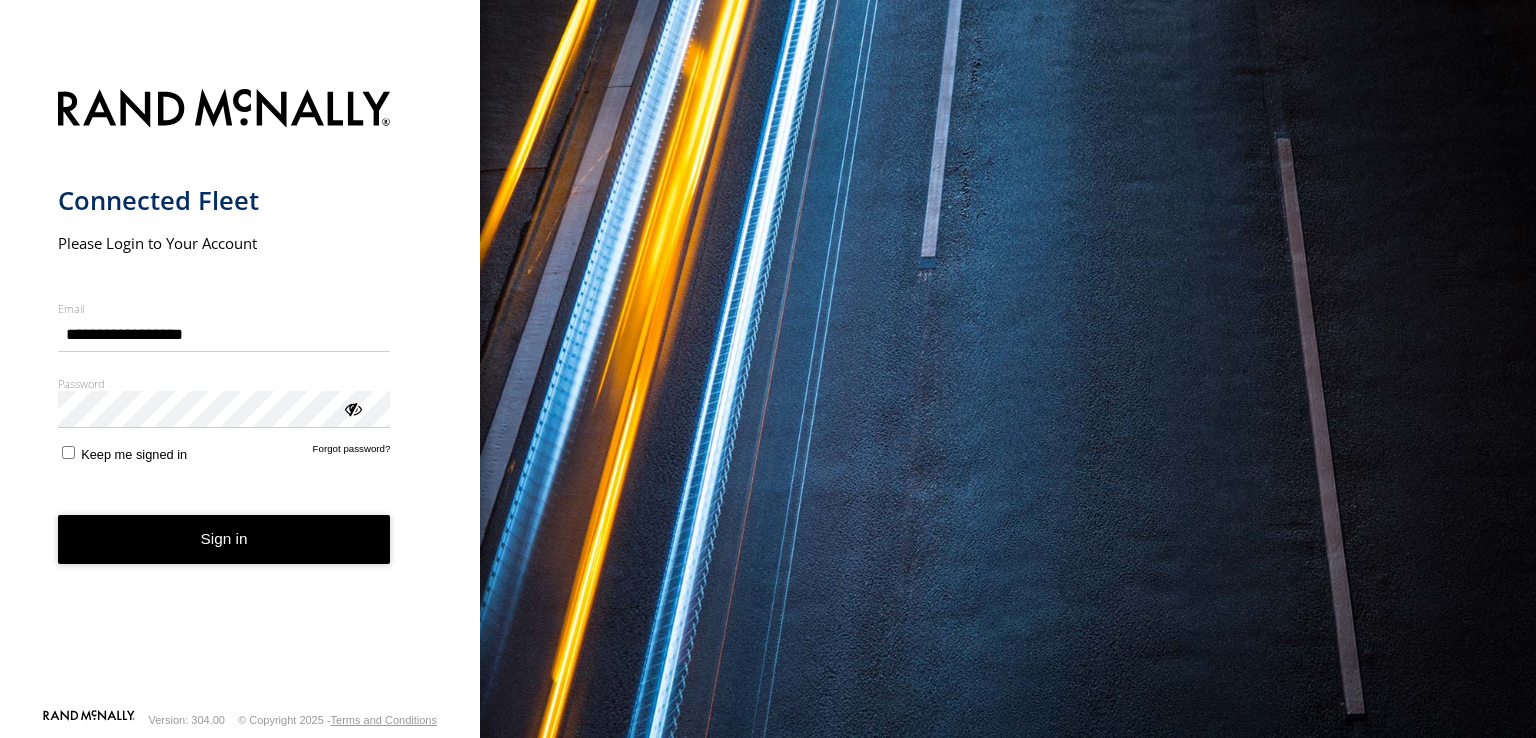 scroll, scrollTop: 0, scrollLeft: 0, axis: both 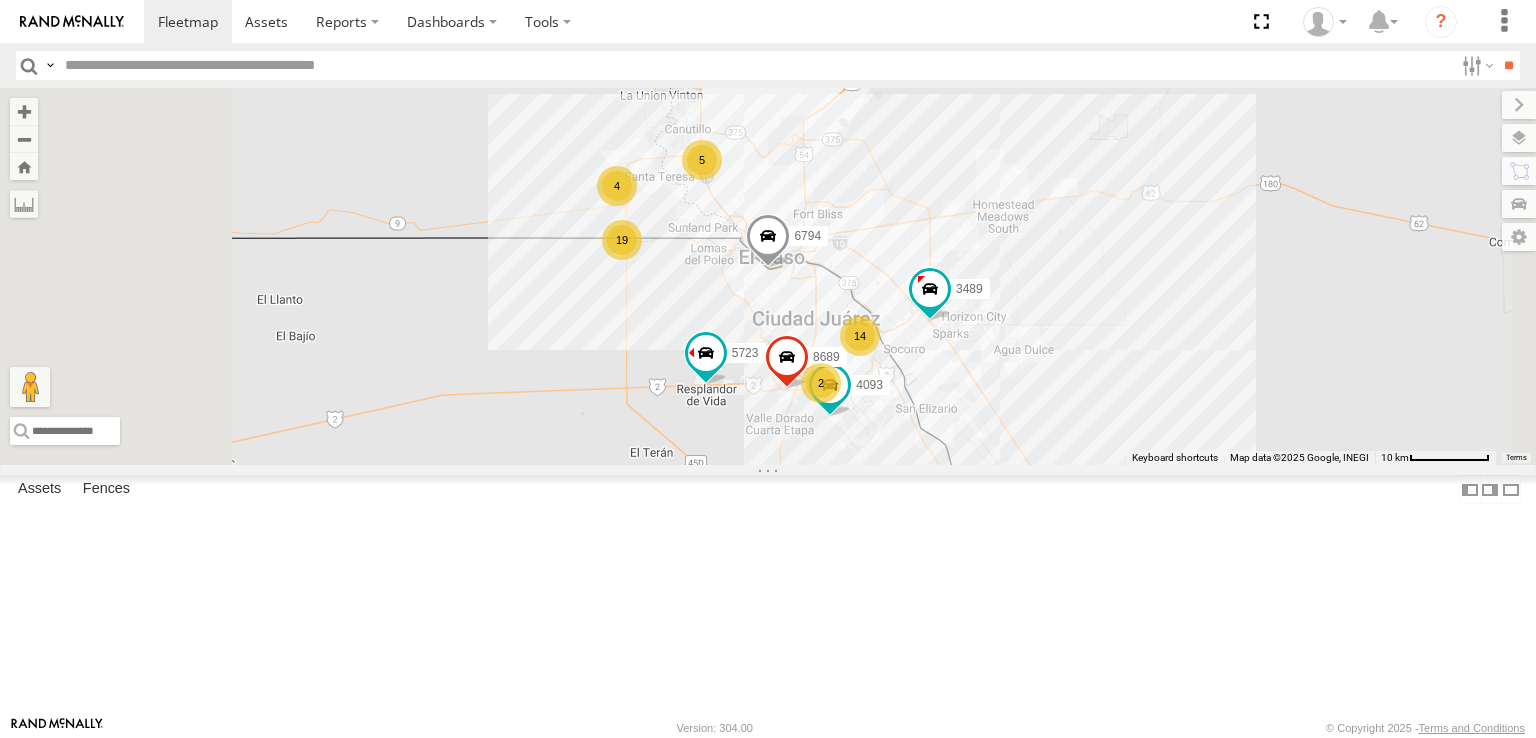 click at bounding box center (755, 65) 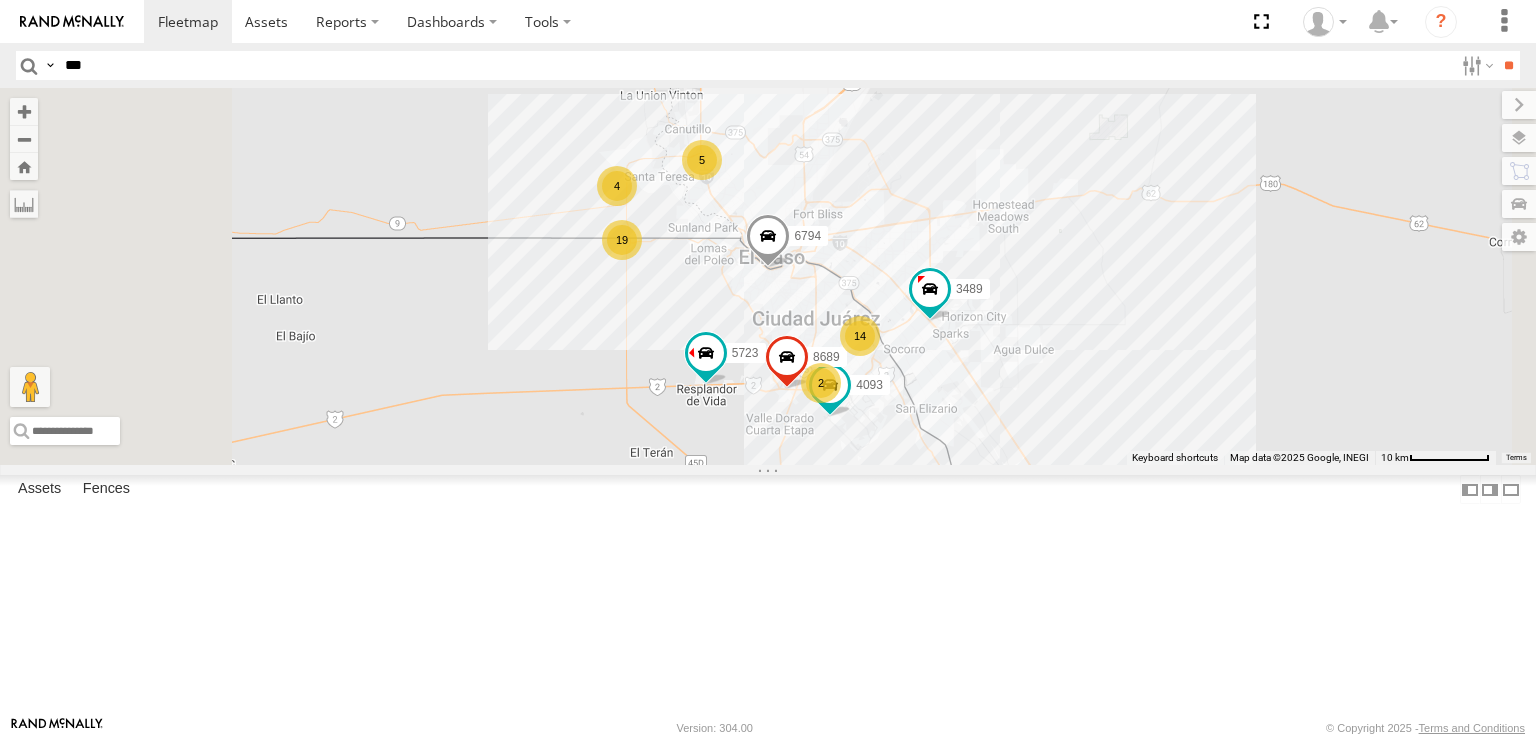 click on "**" at bounding box center (1508, 65) 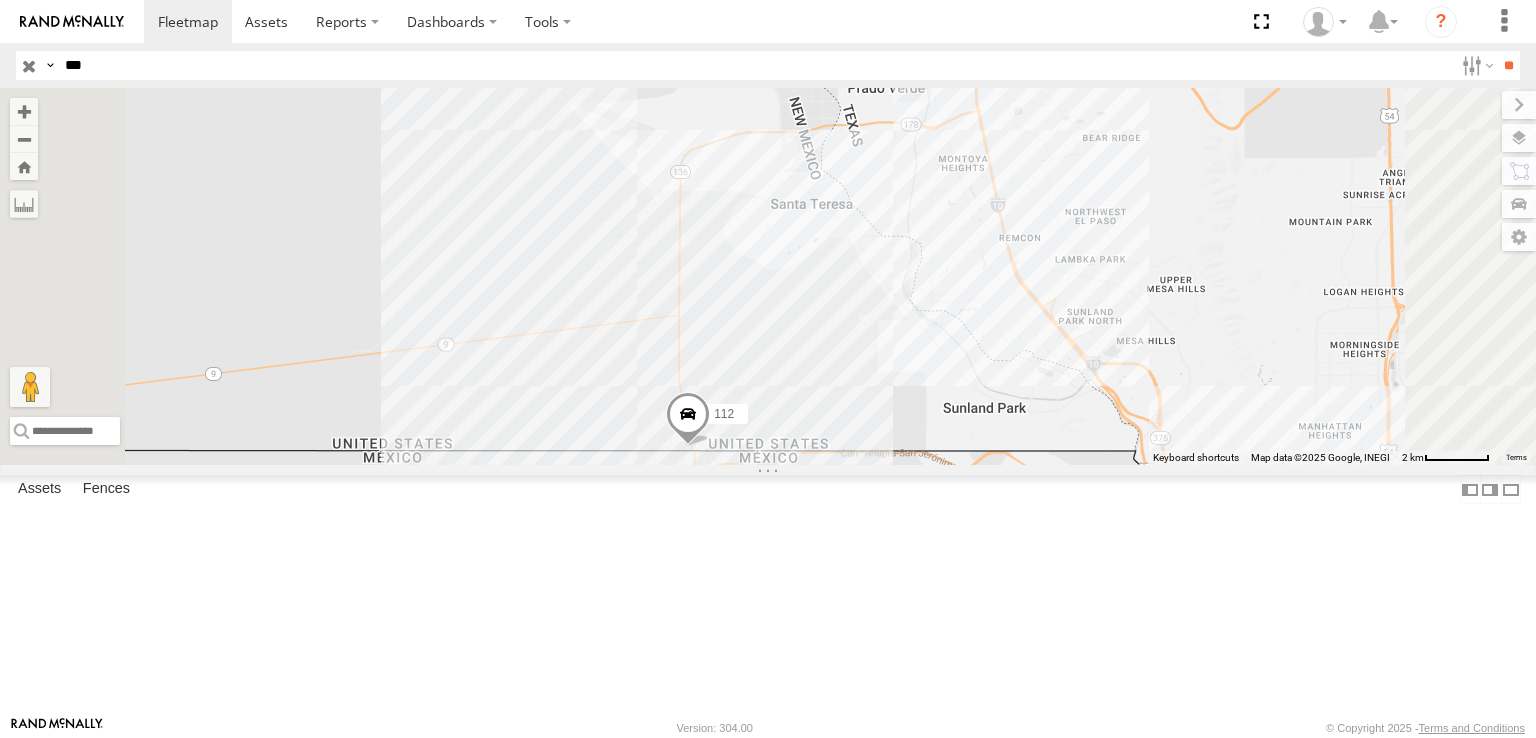 drag, startPoint x: 872, startPoint y: 428, endPoint x: 913, endPoint y: 418, distance: 42.201897 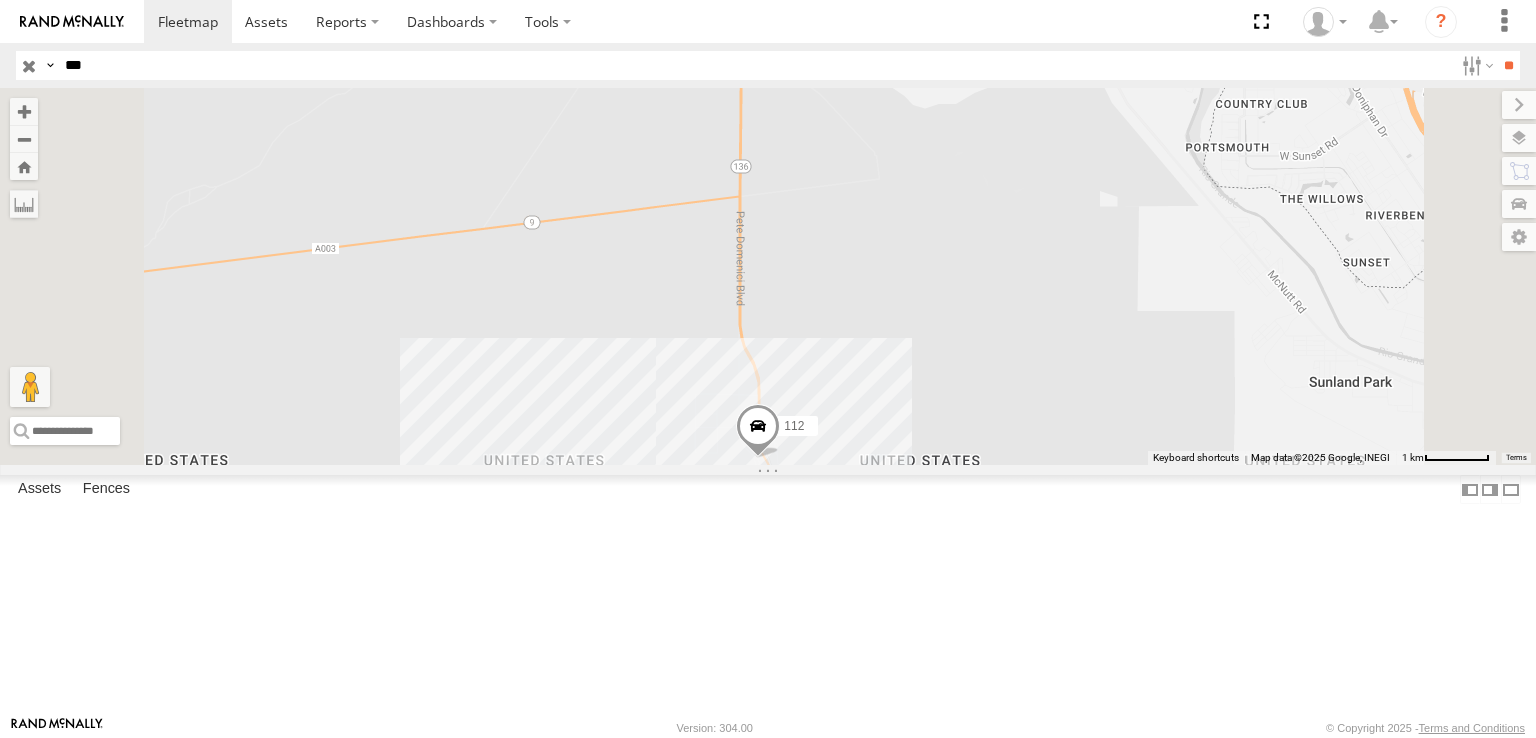 drag, startPoint x: 884, startPoint y: 506, endPoint x: 860, endPoint y: 388, distance: 120.41595 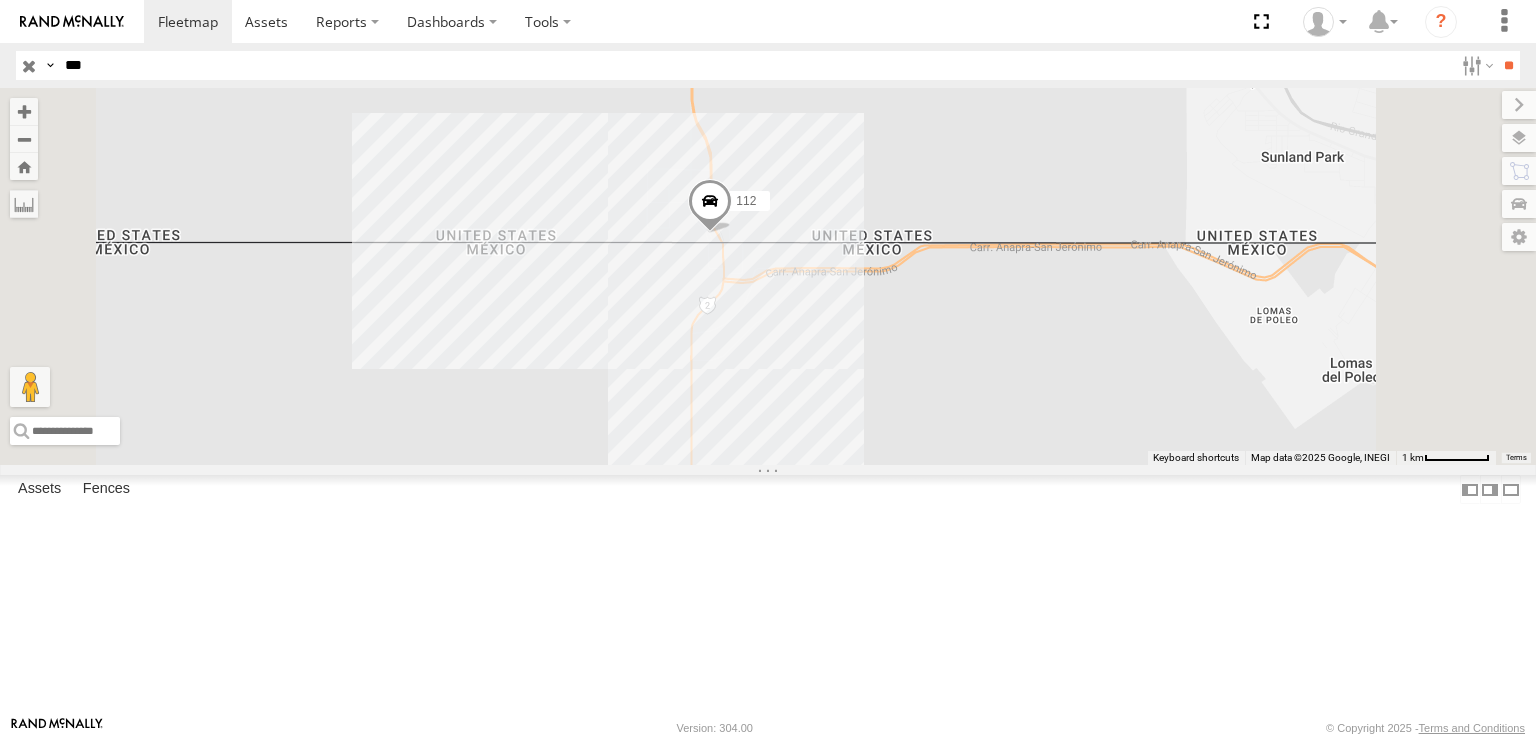 click on "***" at bounding box center [755, 65] 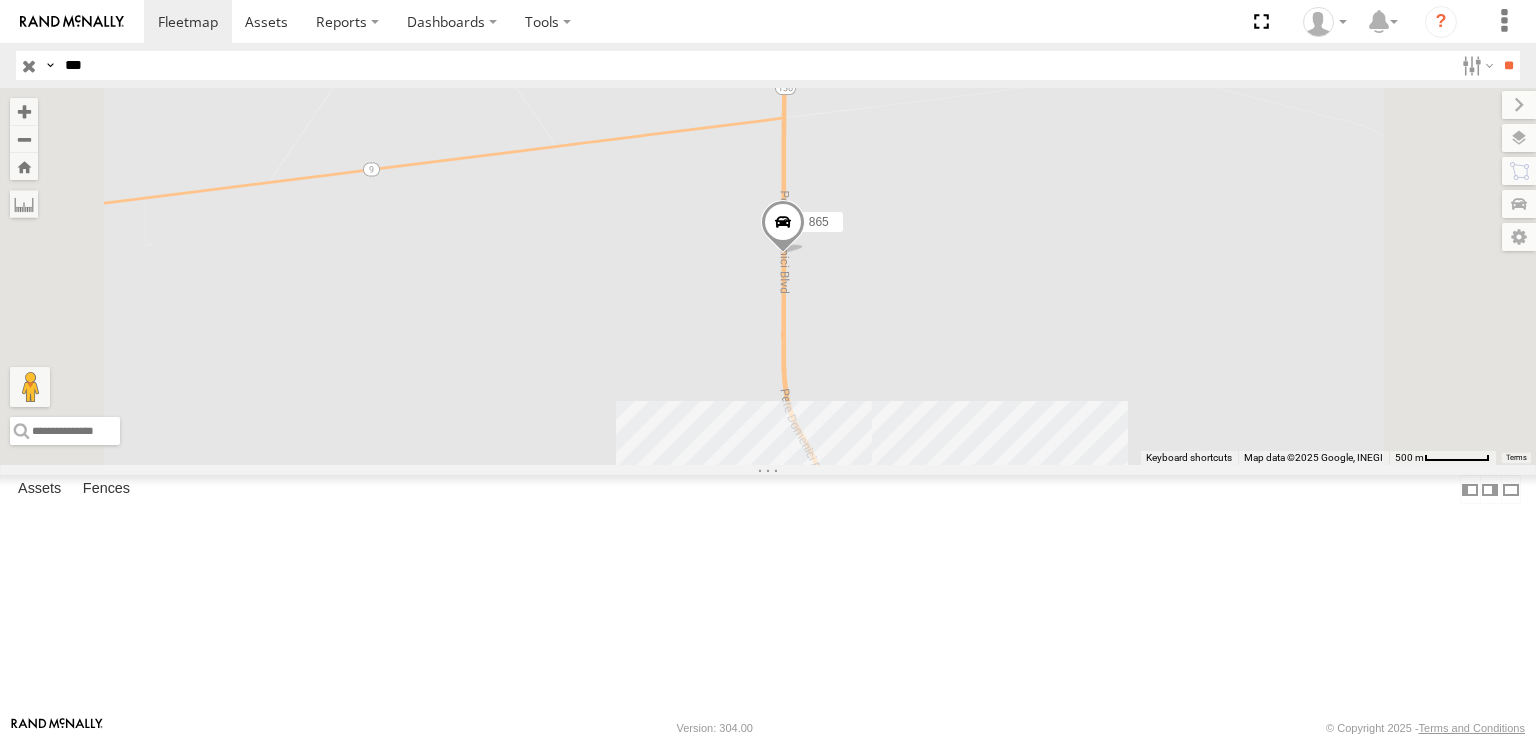 drag, startPoint x: 863, startPoint y: 504, endPoint x: 890, endPoint y: 467, distance: 45.80393 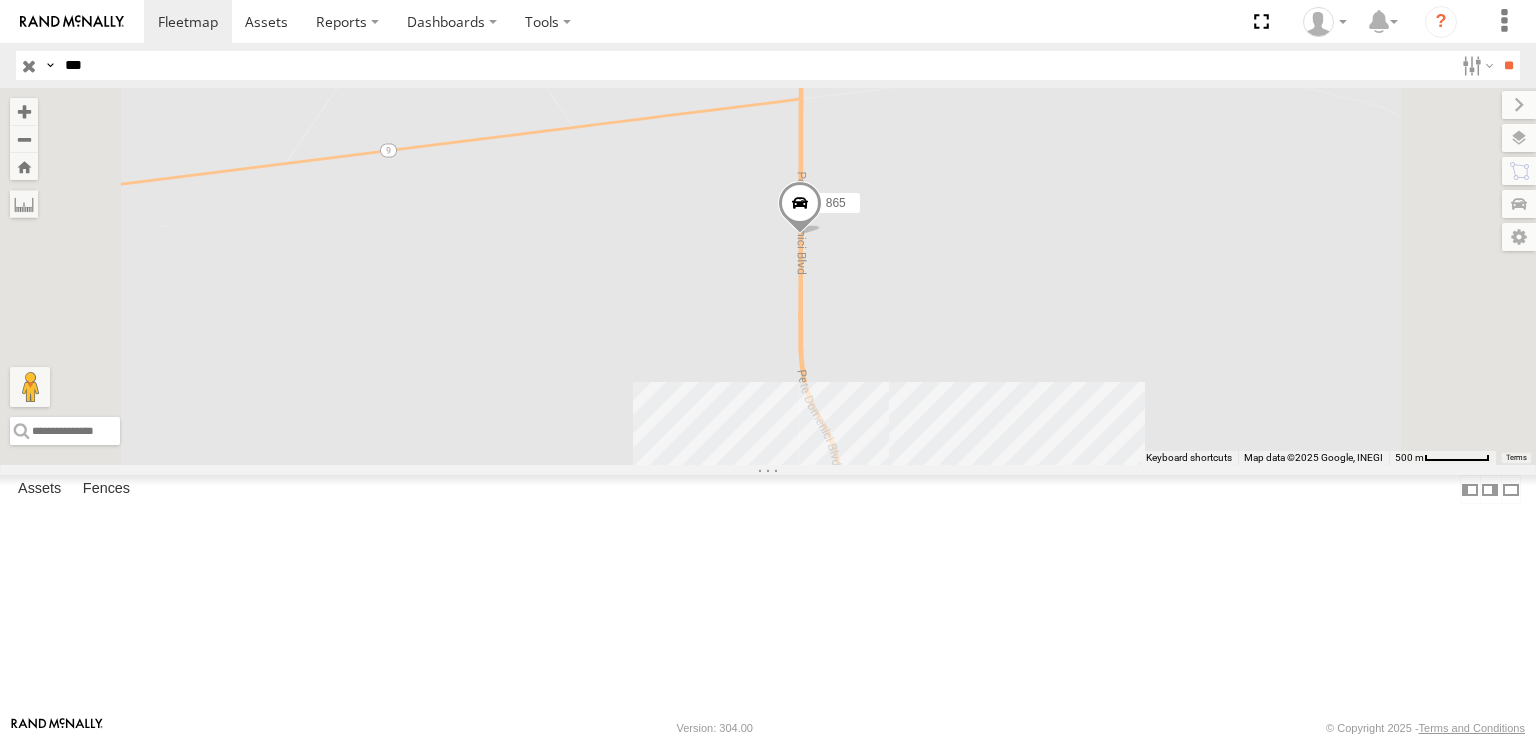 click on "***" at bounding box center [755, 65] 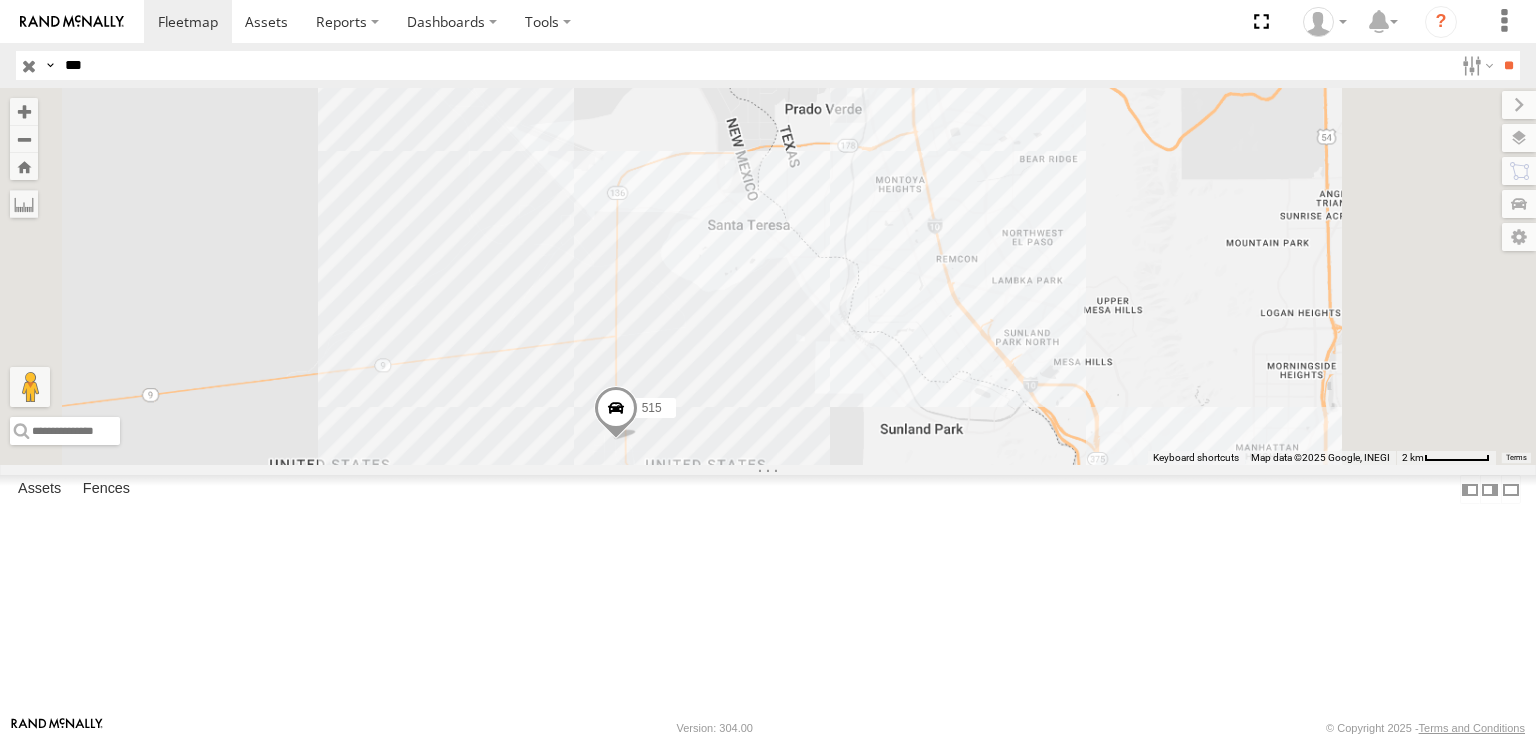 drag, startPoint x: 779, startPoint y: 497, endPoint x: 780, endPoint y: 423, distance: 74.00676 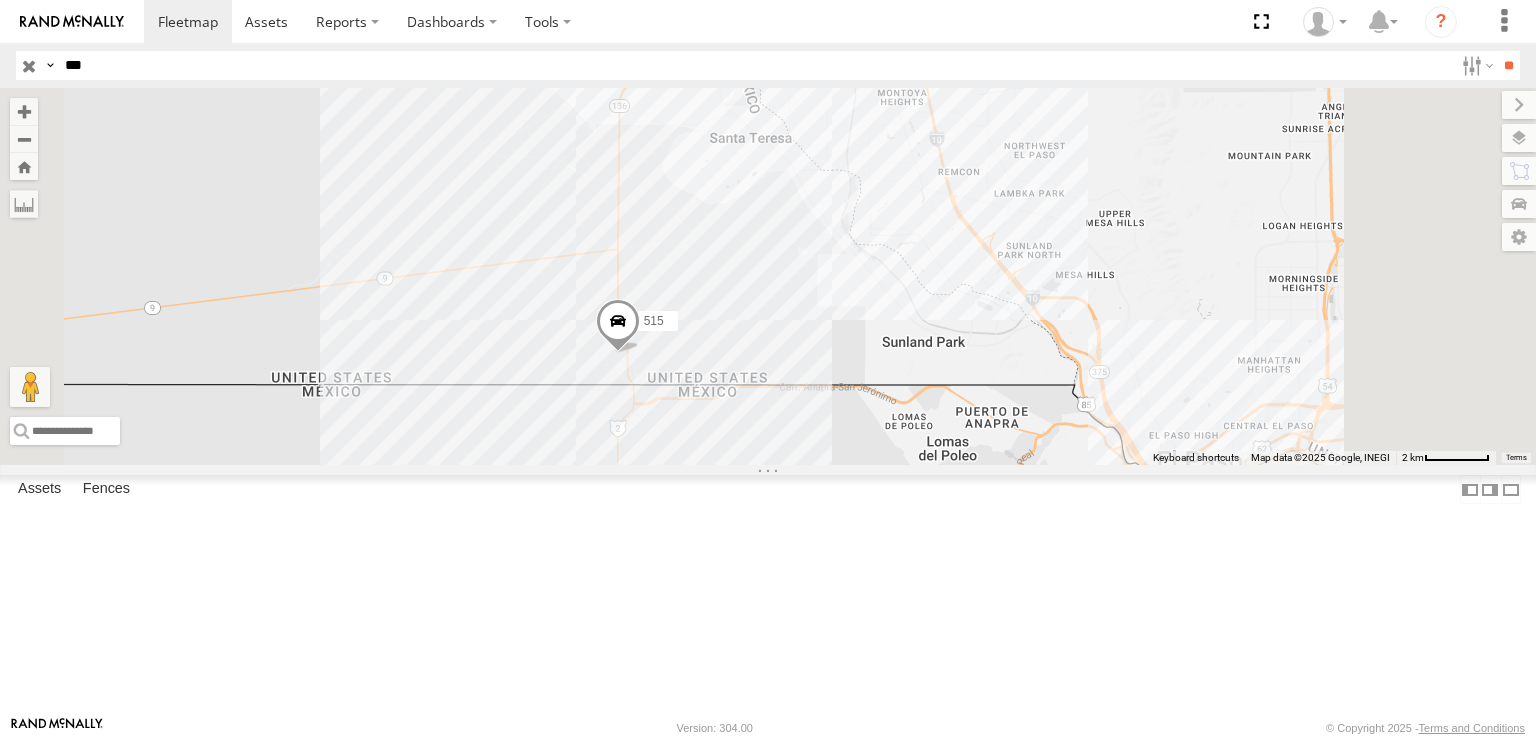 click on "***" at bounding box center [755, 65] 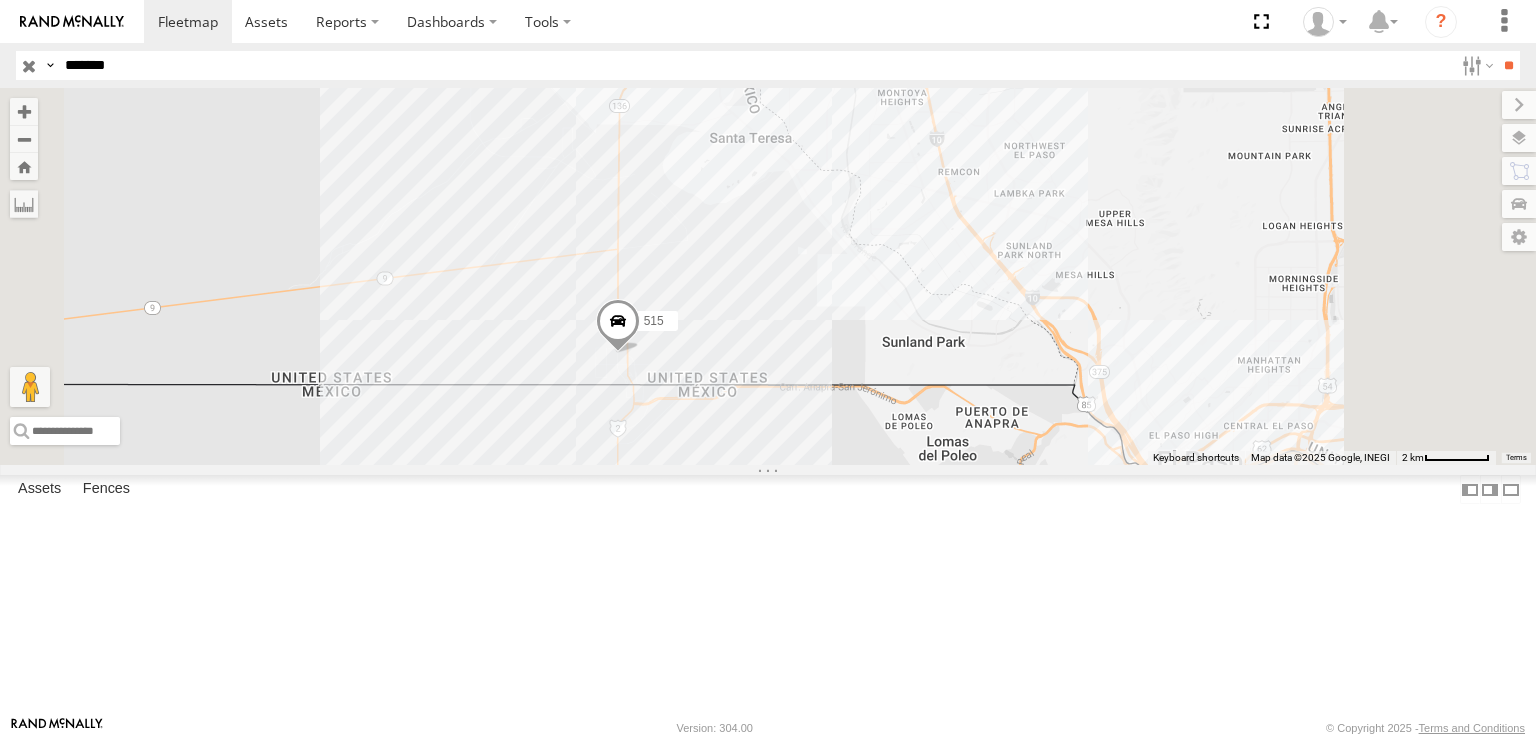 click on "**" at bounding box center (1508, 65) 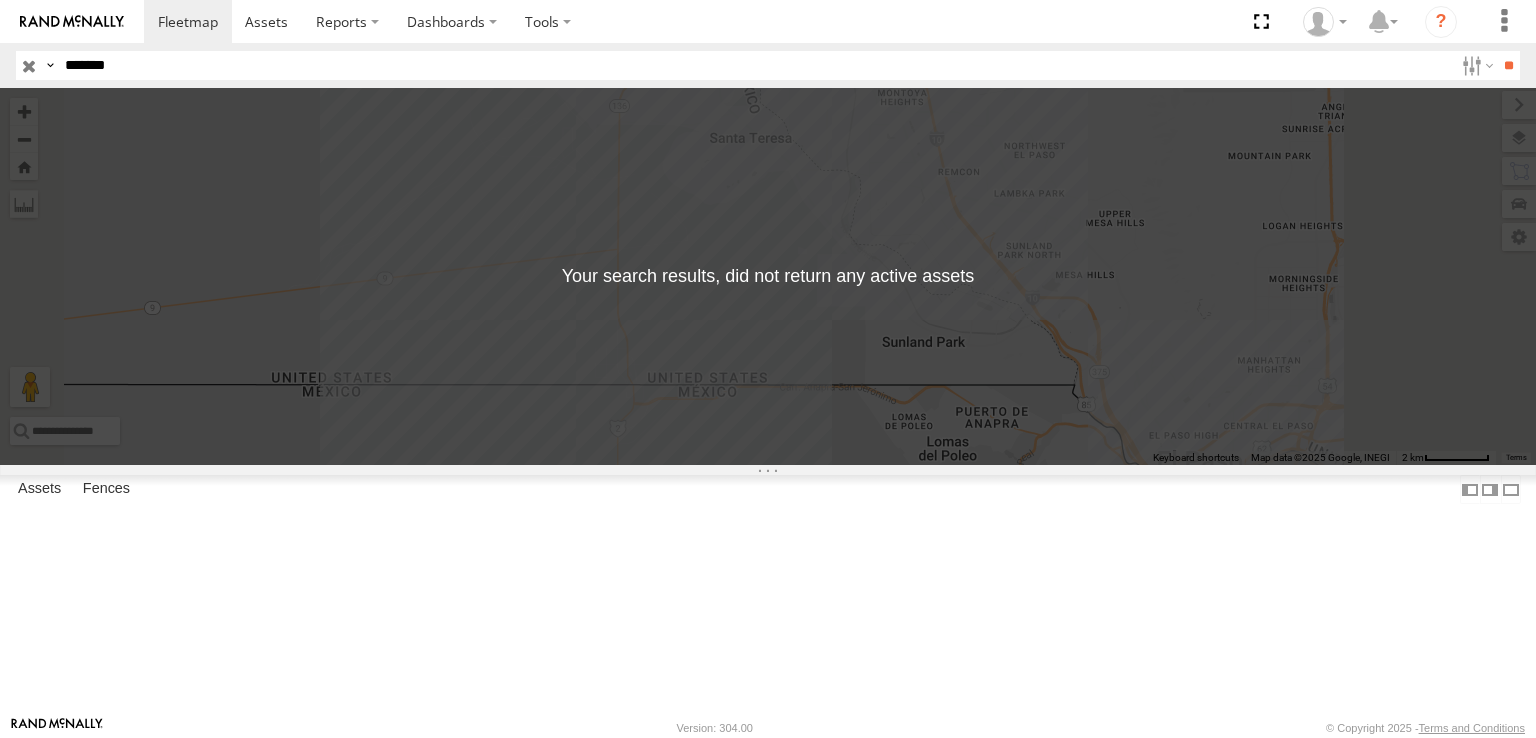 drag, startPoint x: 800, startPoint y: 481, endPoint x: 880, endPoint y: 352, distance: 151.79262 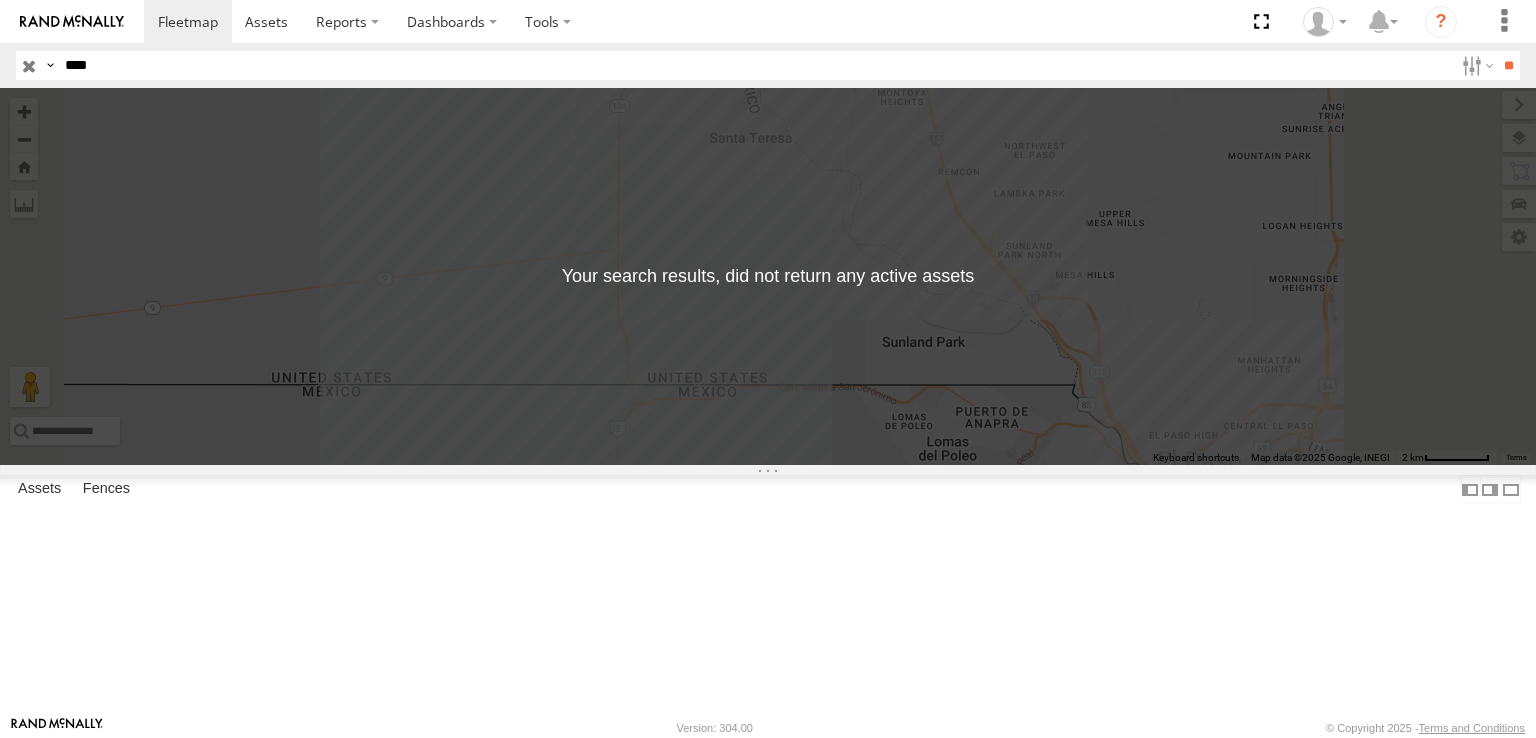 click on "**" at bounding box center [1508, 65] 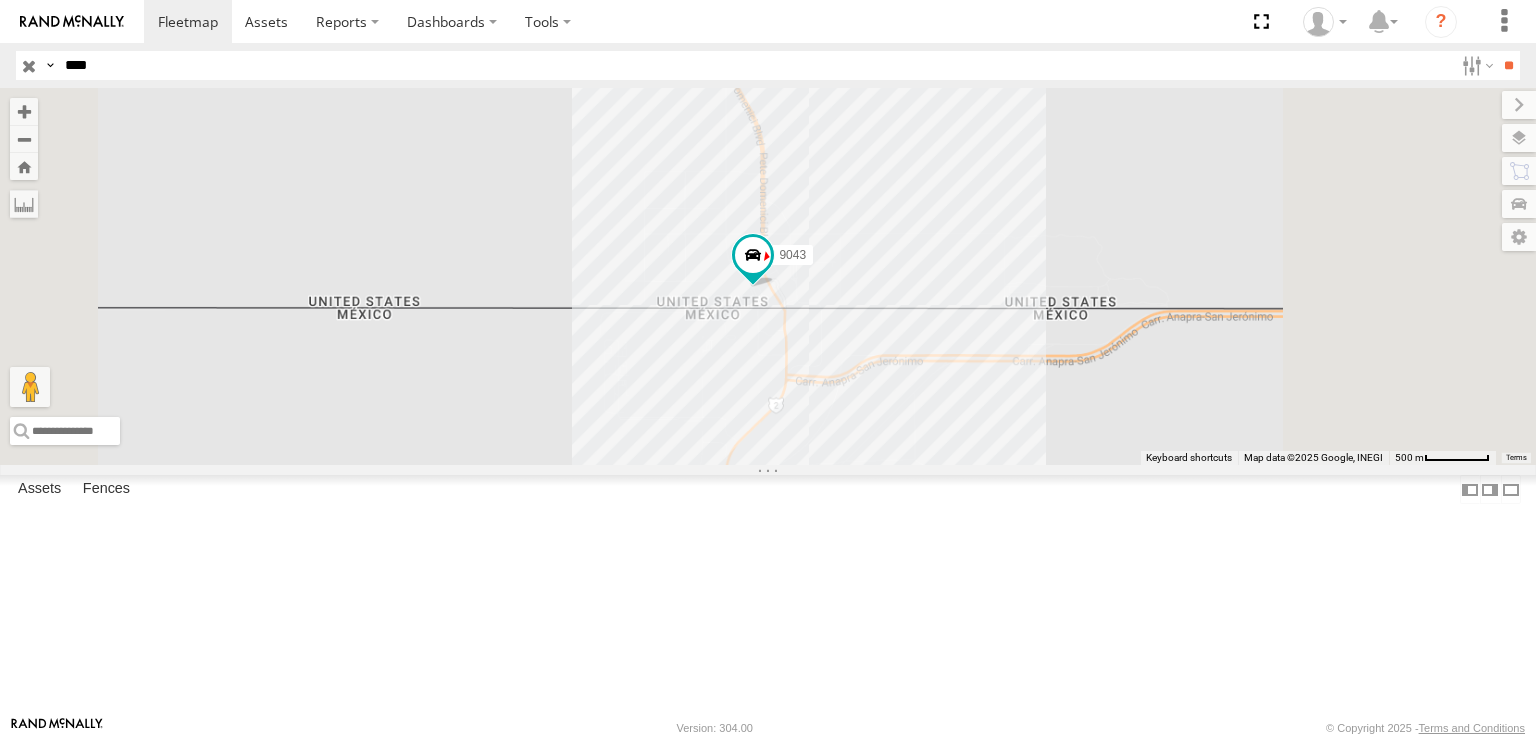 drag, startPoint x: 823, startPoint y: 488, endPoint x: 929, endPoint y: 434, distance: 118.96218 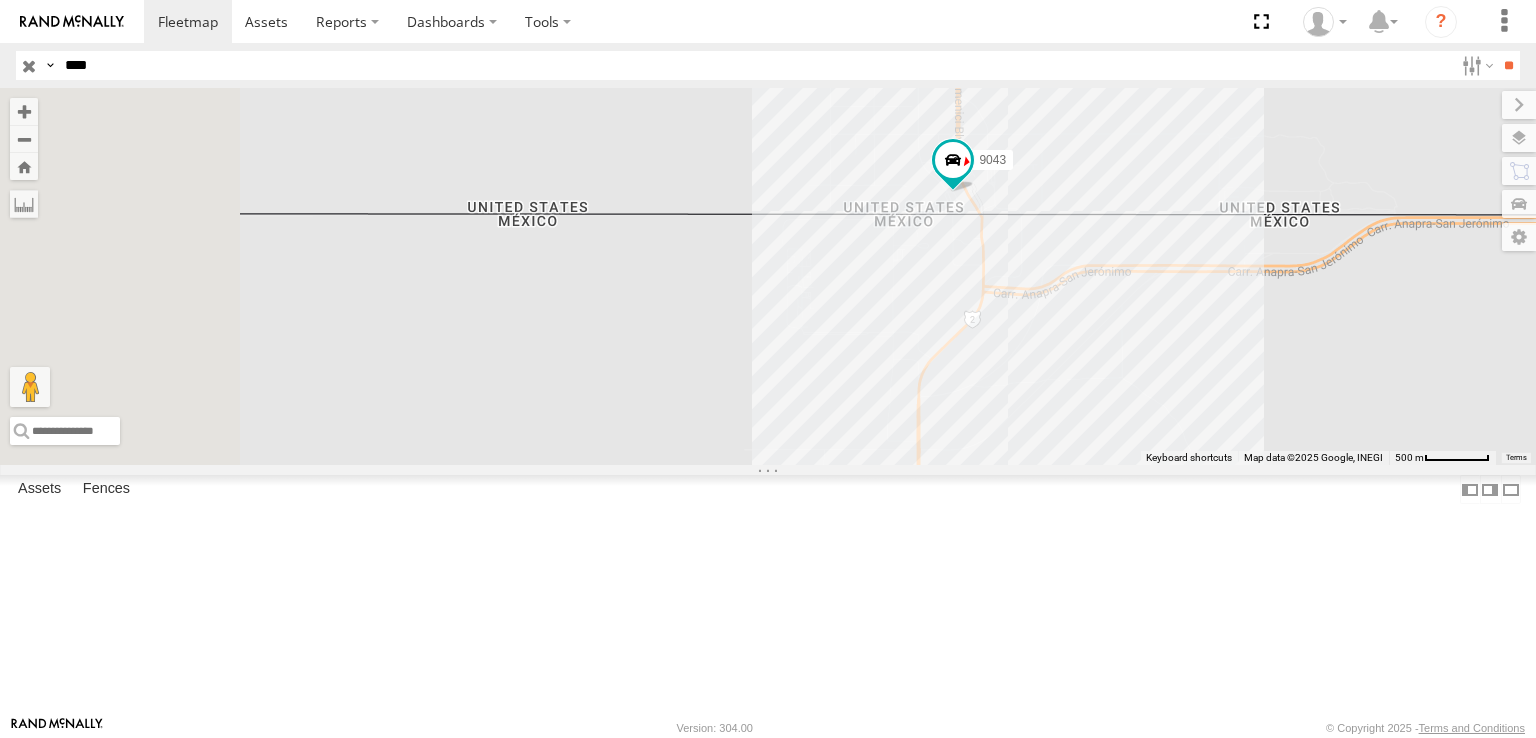 click on "****" at bounding box center (755, 65) 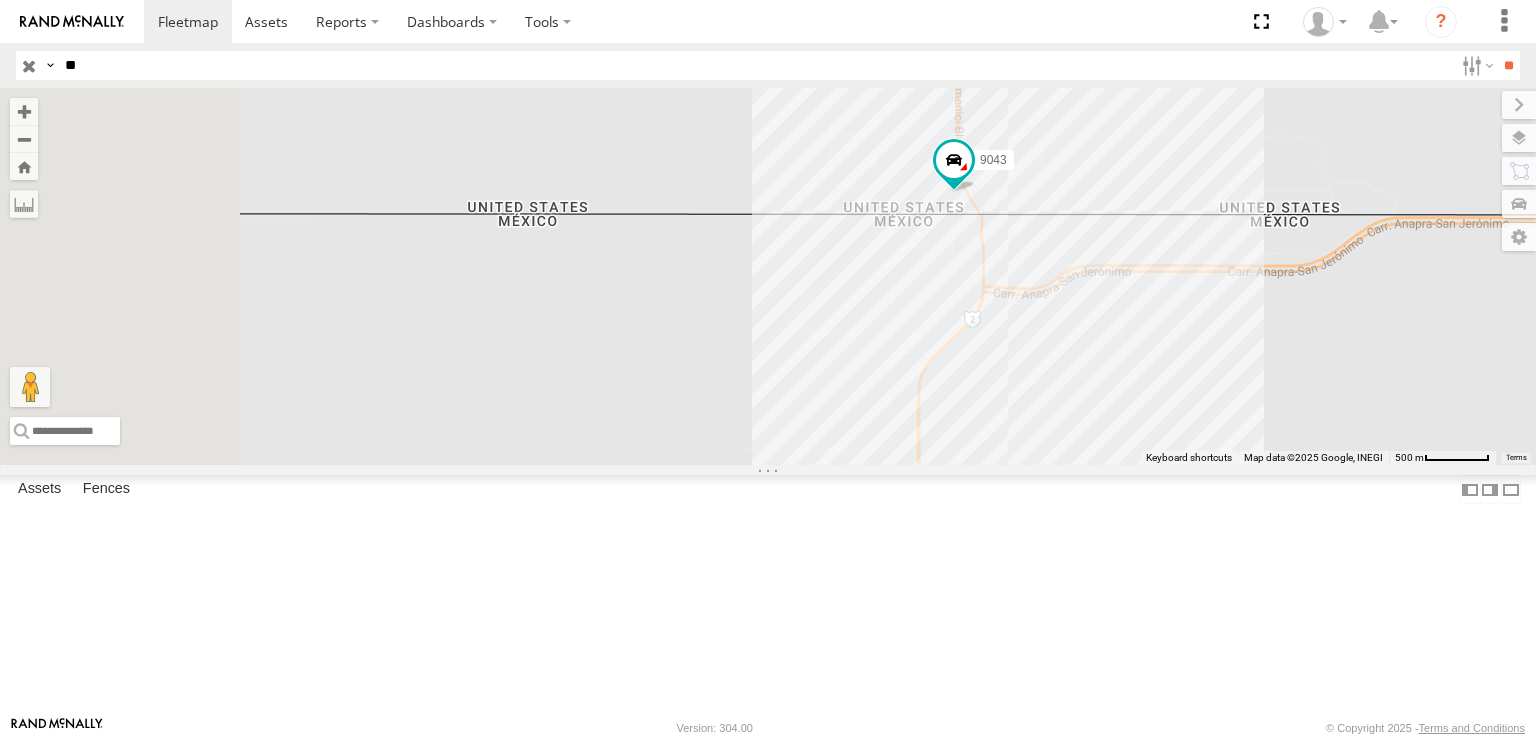 type on "*" 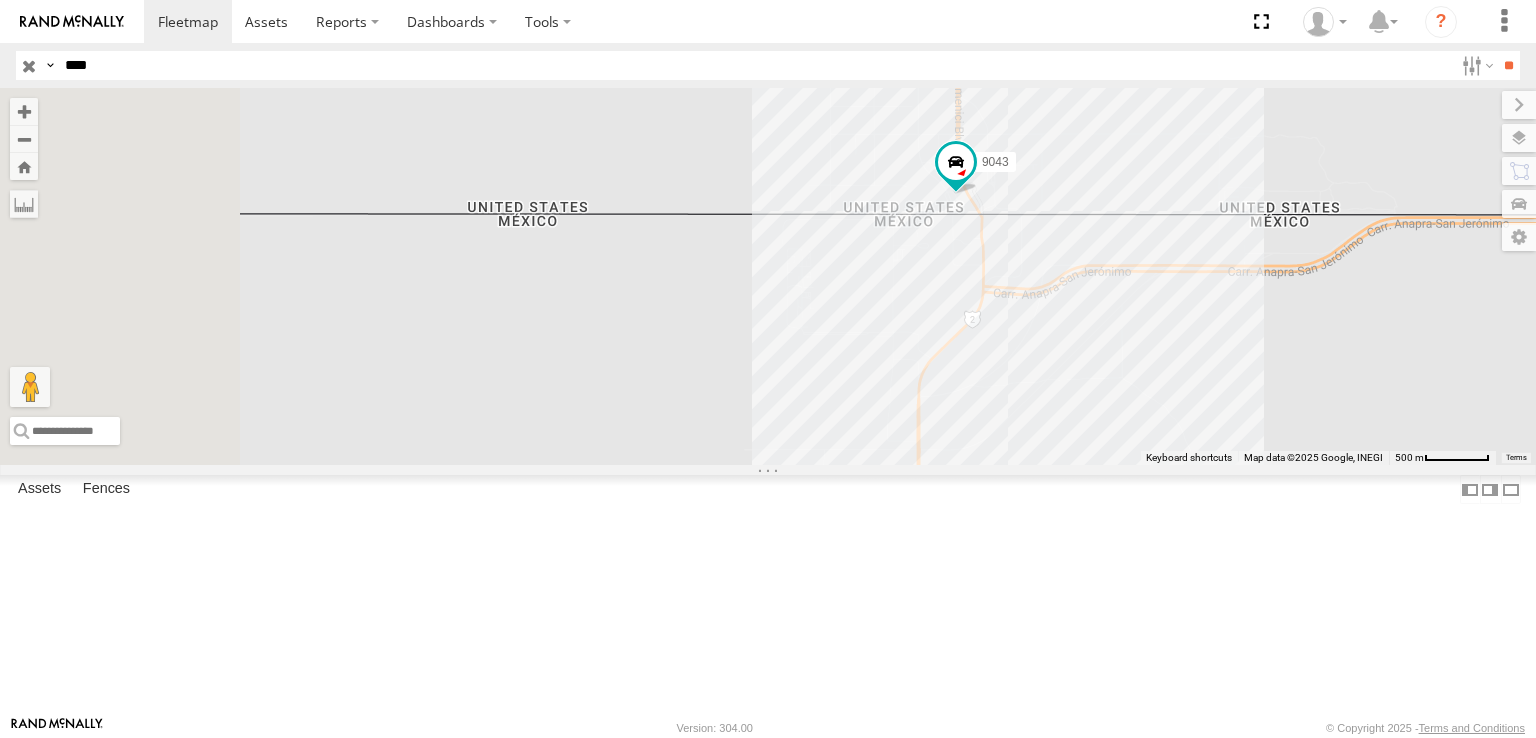 click on "**" at bounding box center (1508, 65) 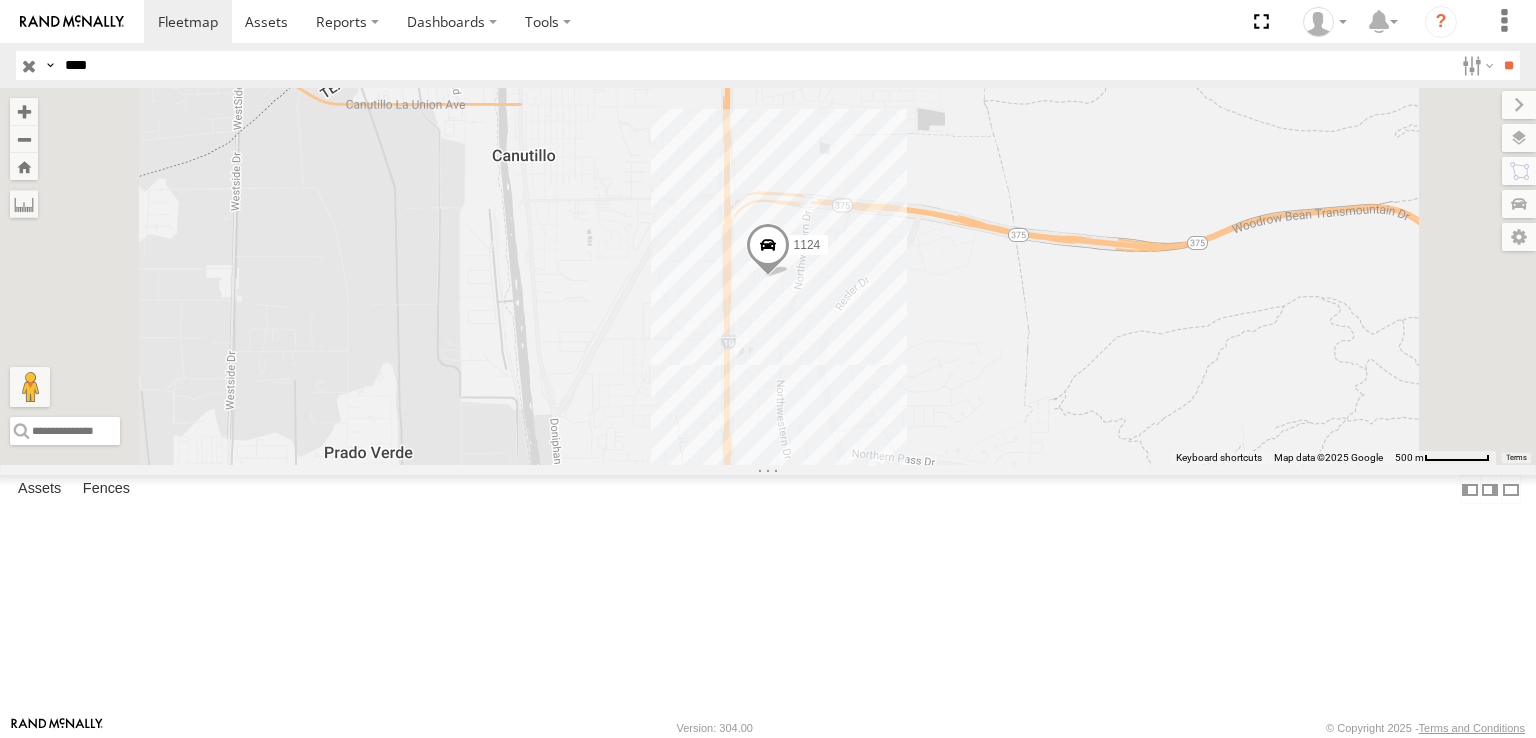 drag, startPoint x: 864, startPoint y: 390, endPoint x: 944, endPoint y: 328, distance: 101.21265 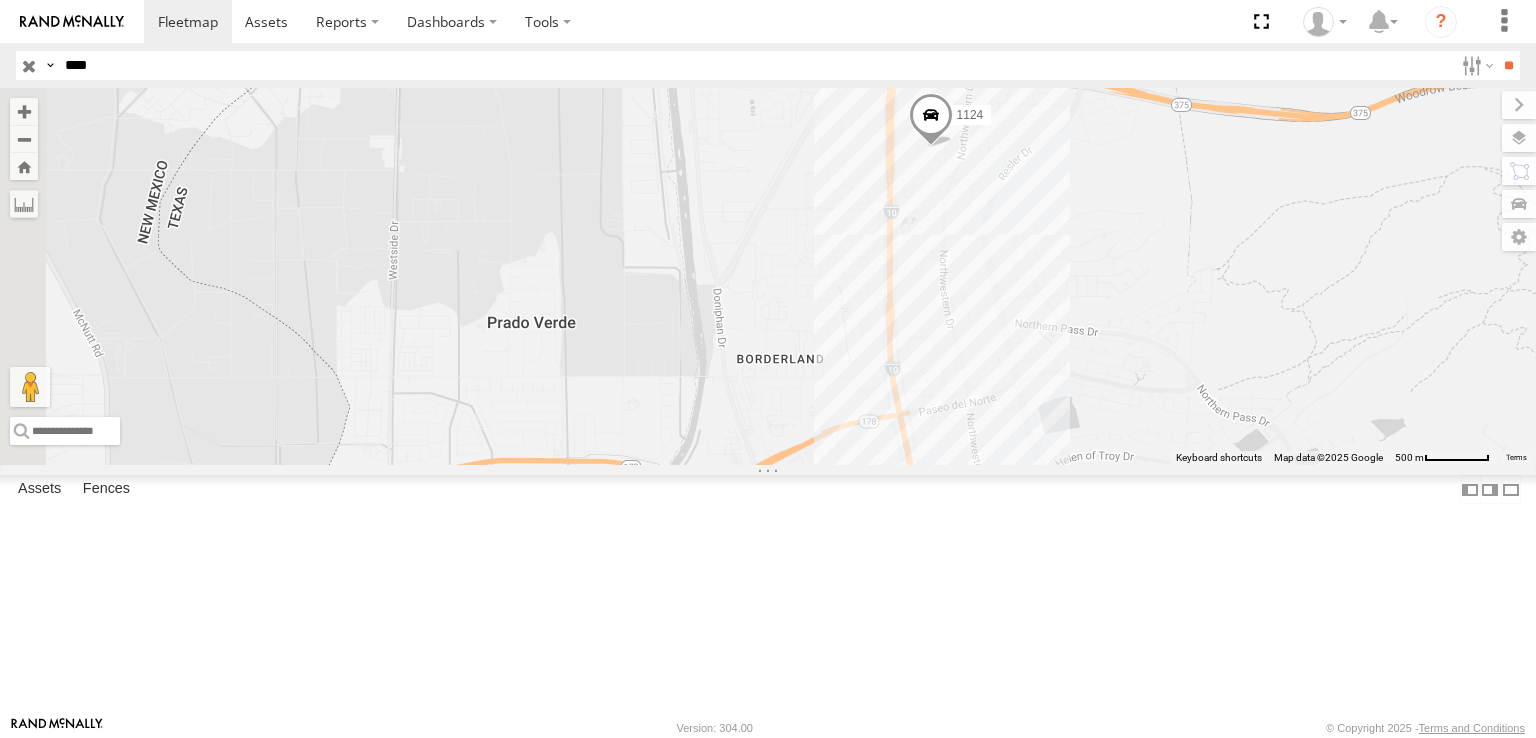 click on "****" at bounding box center (755, 65) 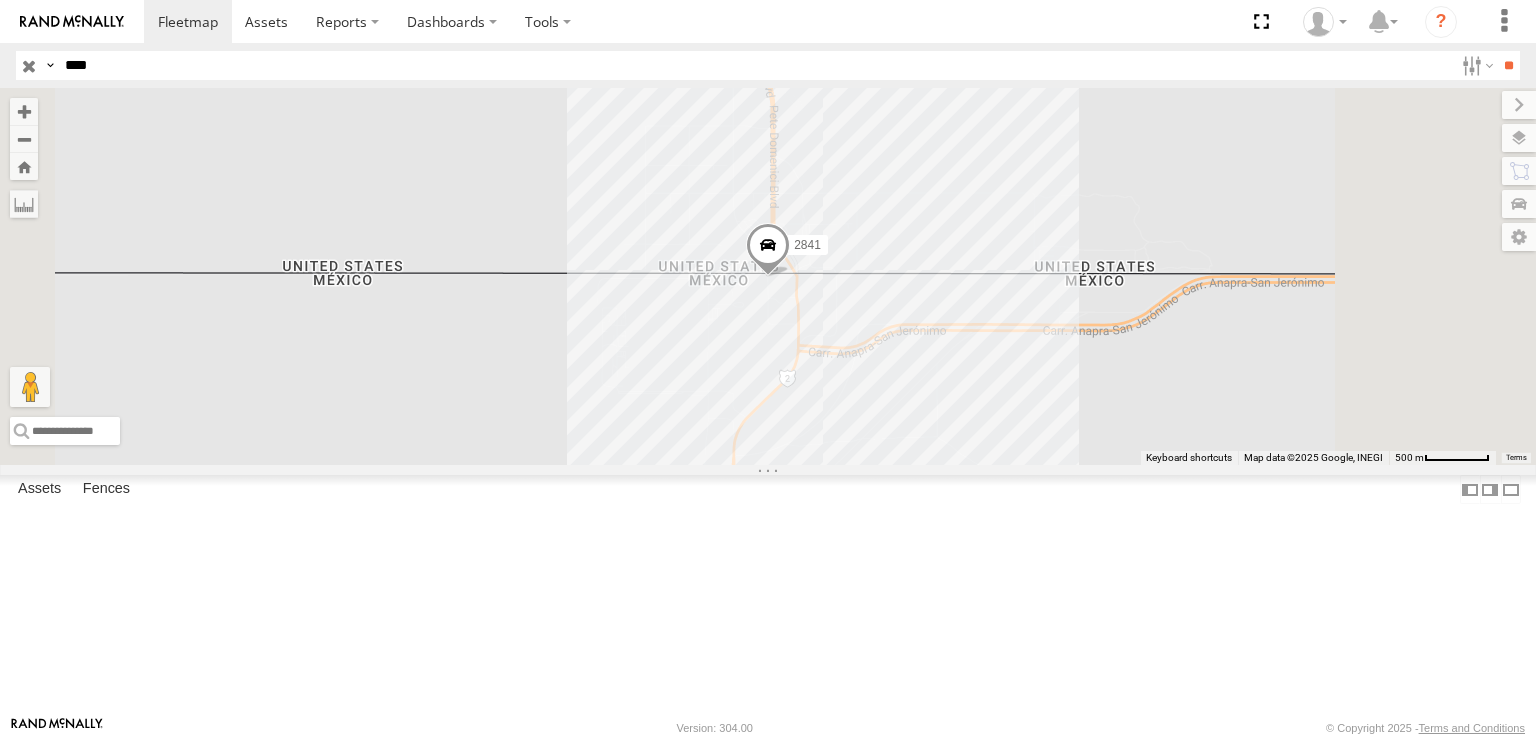 drag, startPoint x: 792, startPoint y: 429, endPoint x: 836, endPoint y: 411, distance: 47.539455 